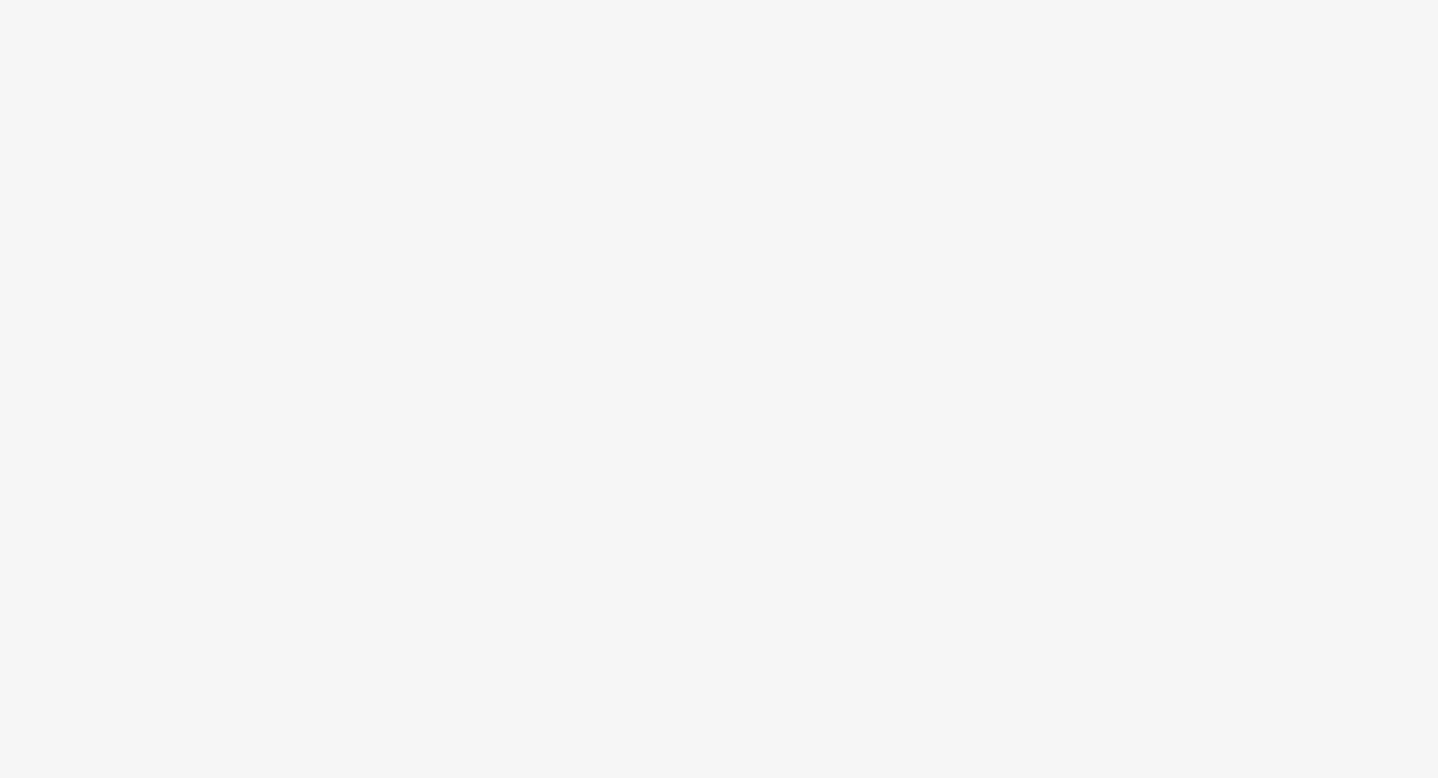 scroll, scrollTop: 0, scrollLeft: 0, axis: both 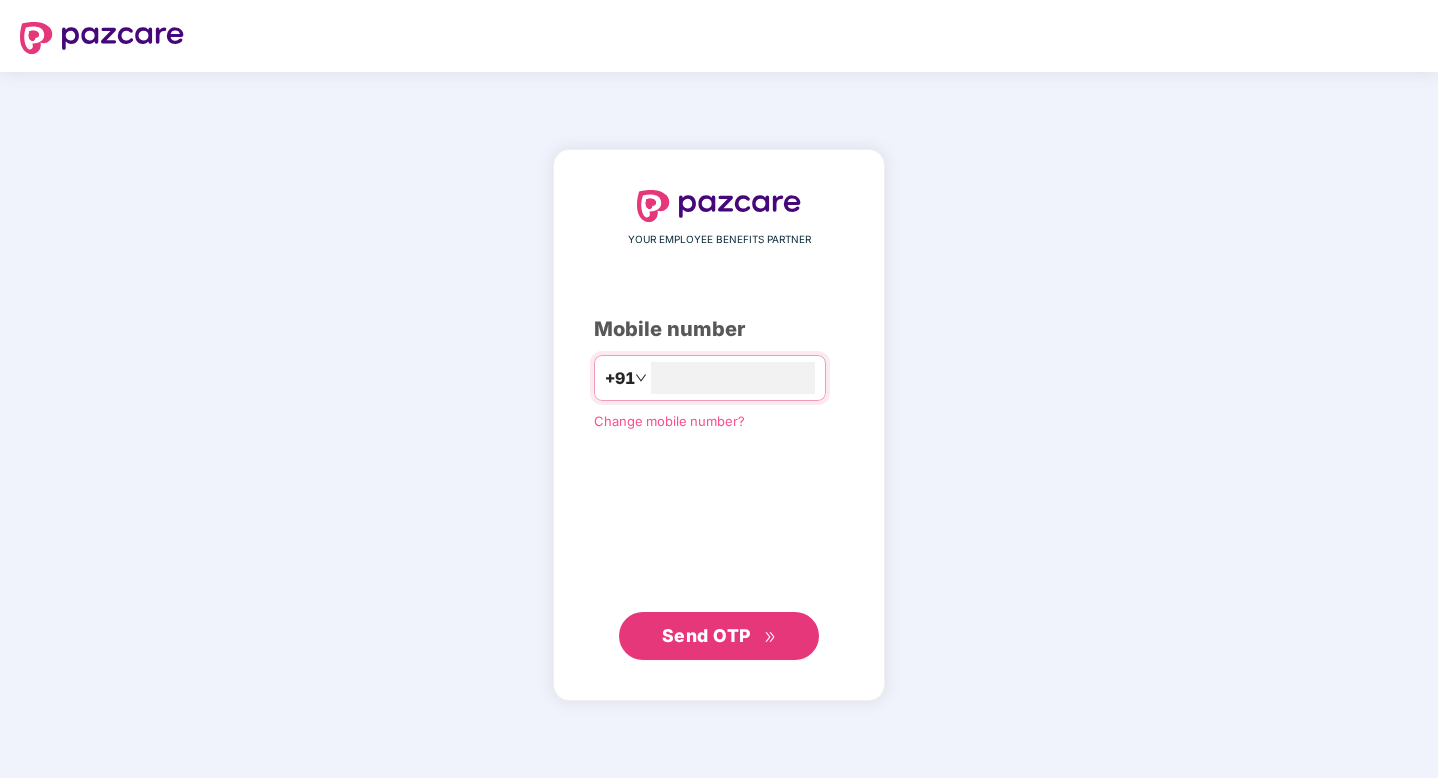 type on "**********" 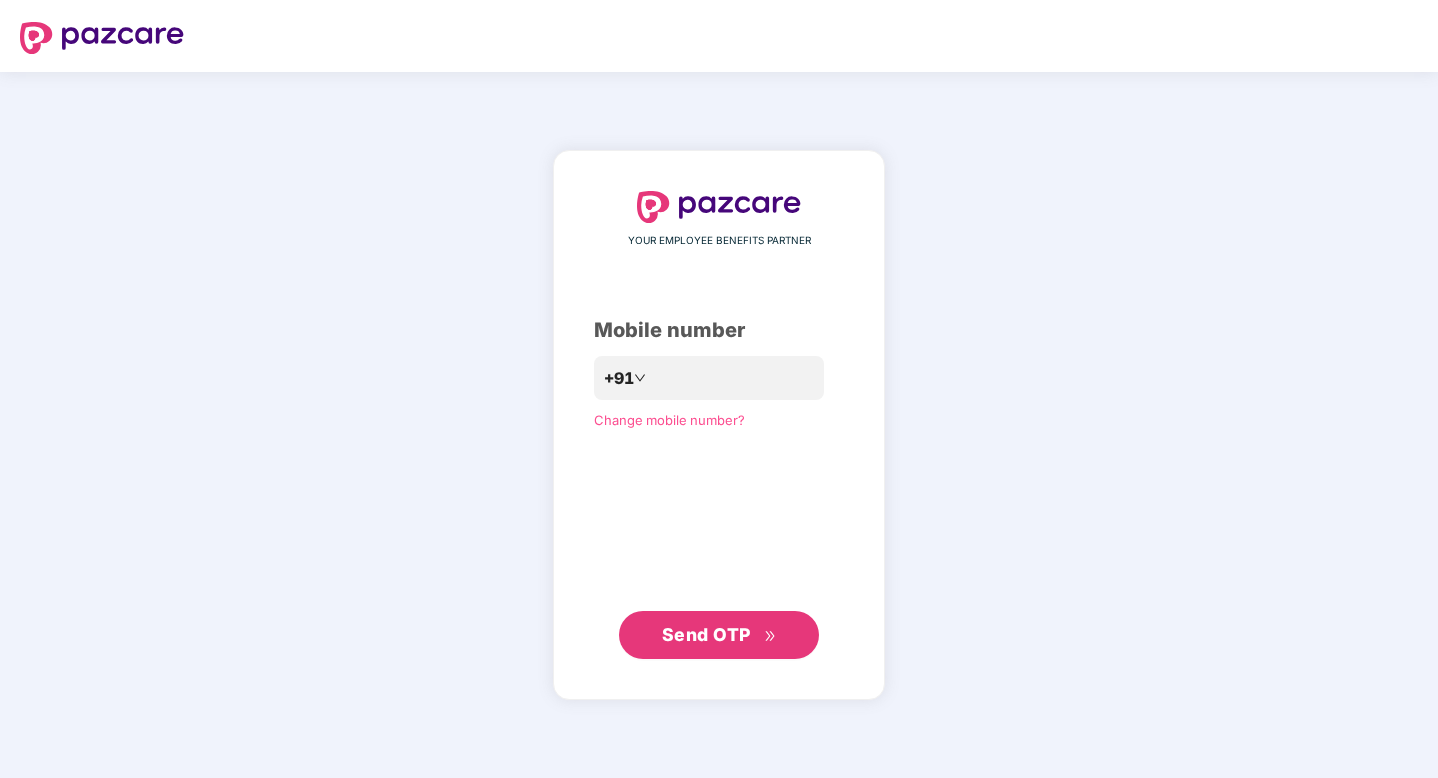click 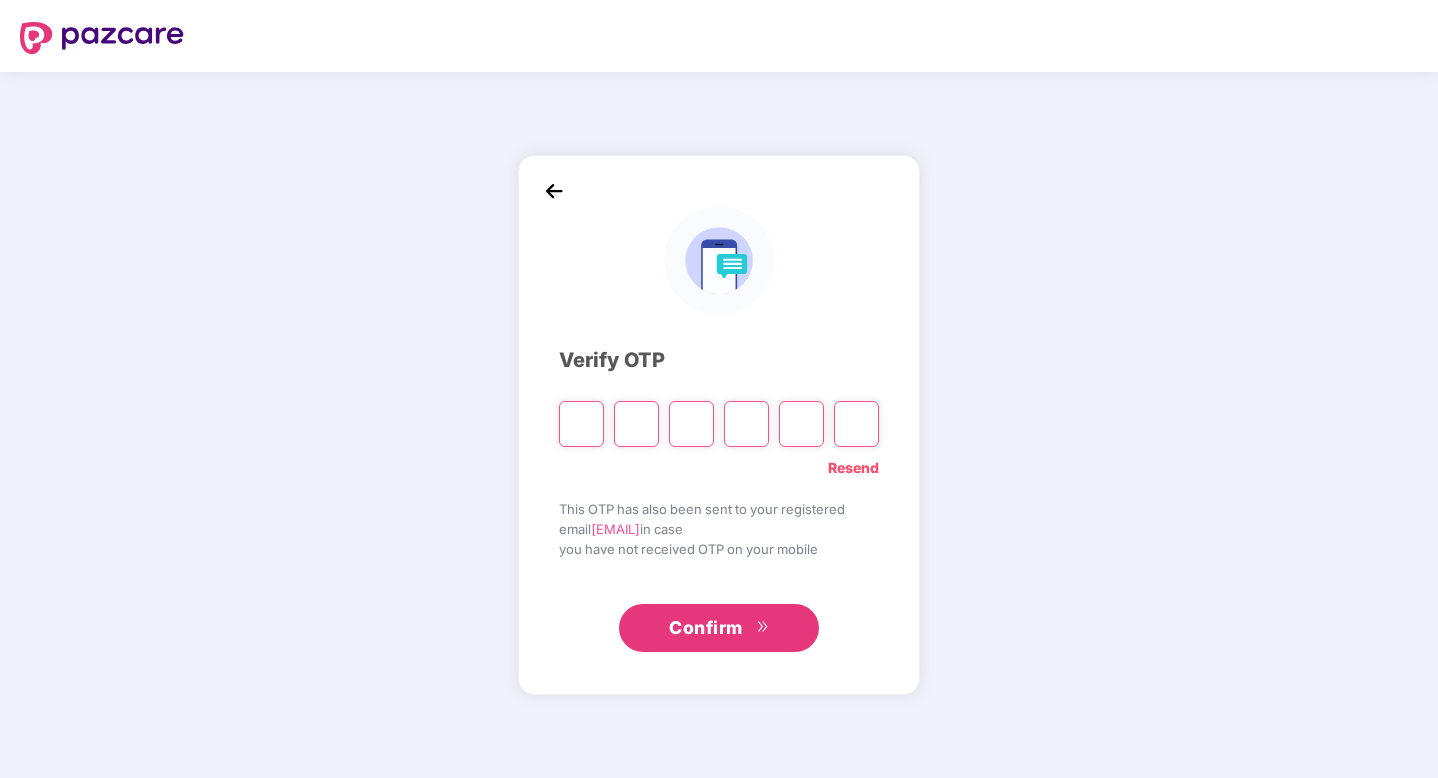 type on "*" 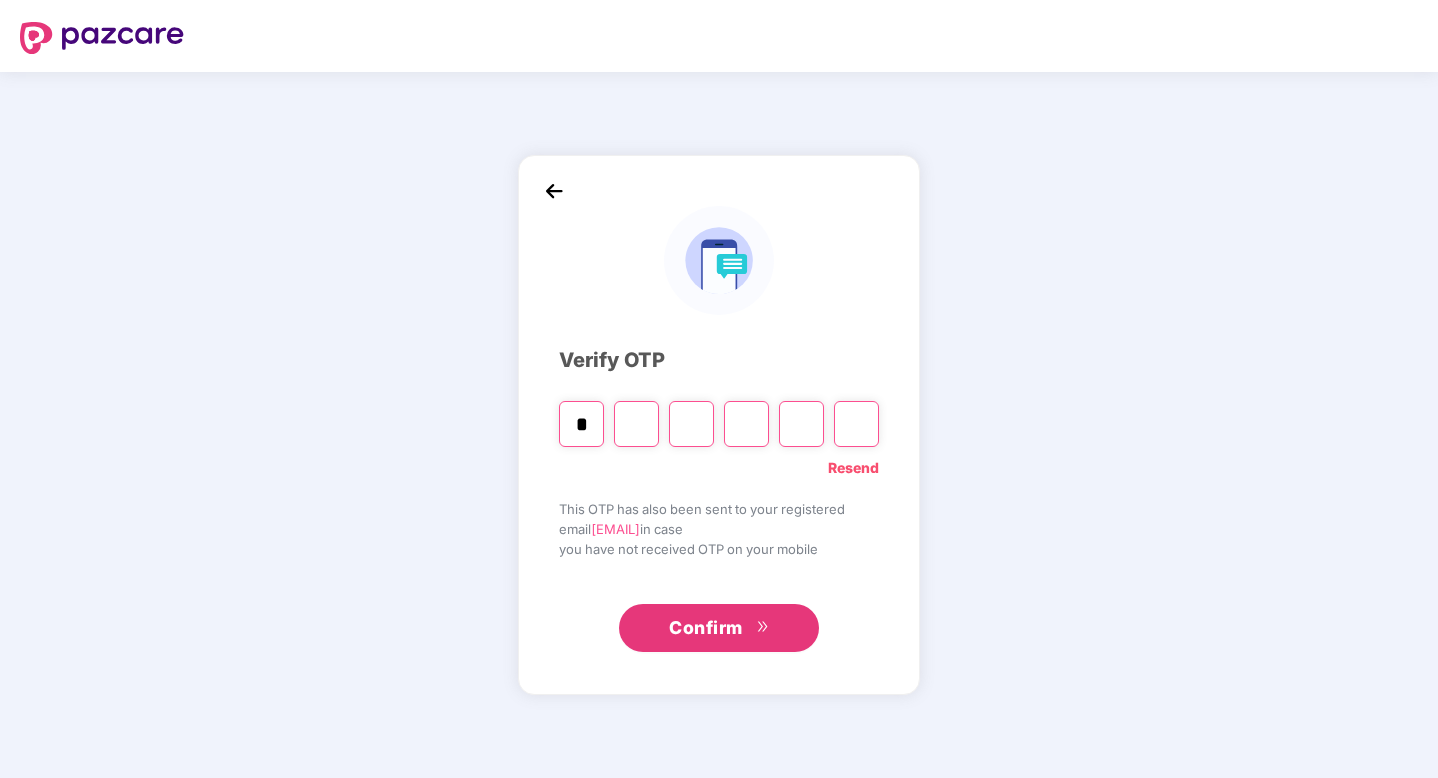 type on "*" 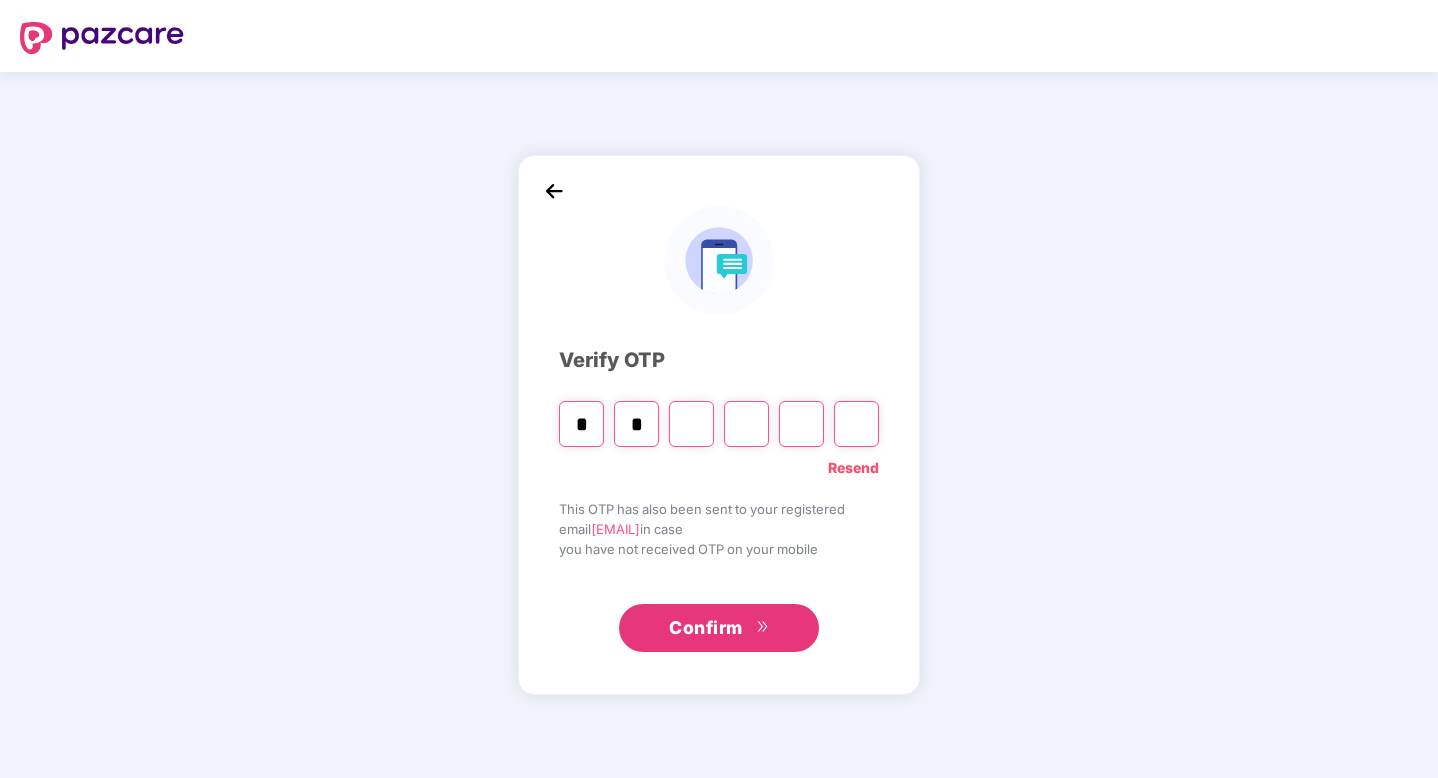 type on "*" 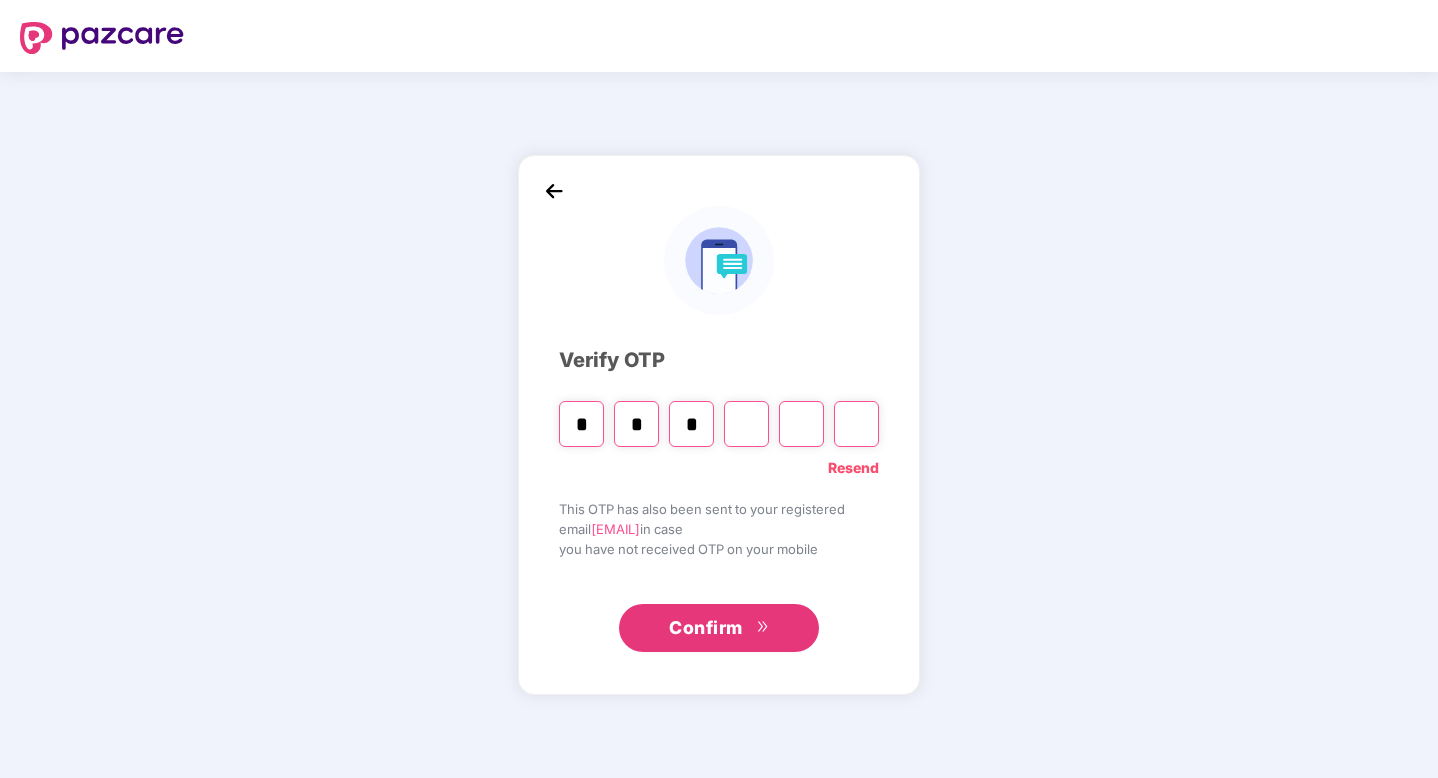 type on "*" 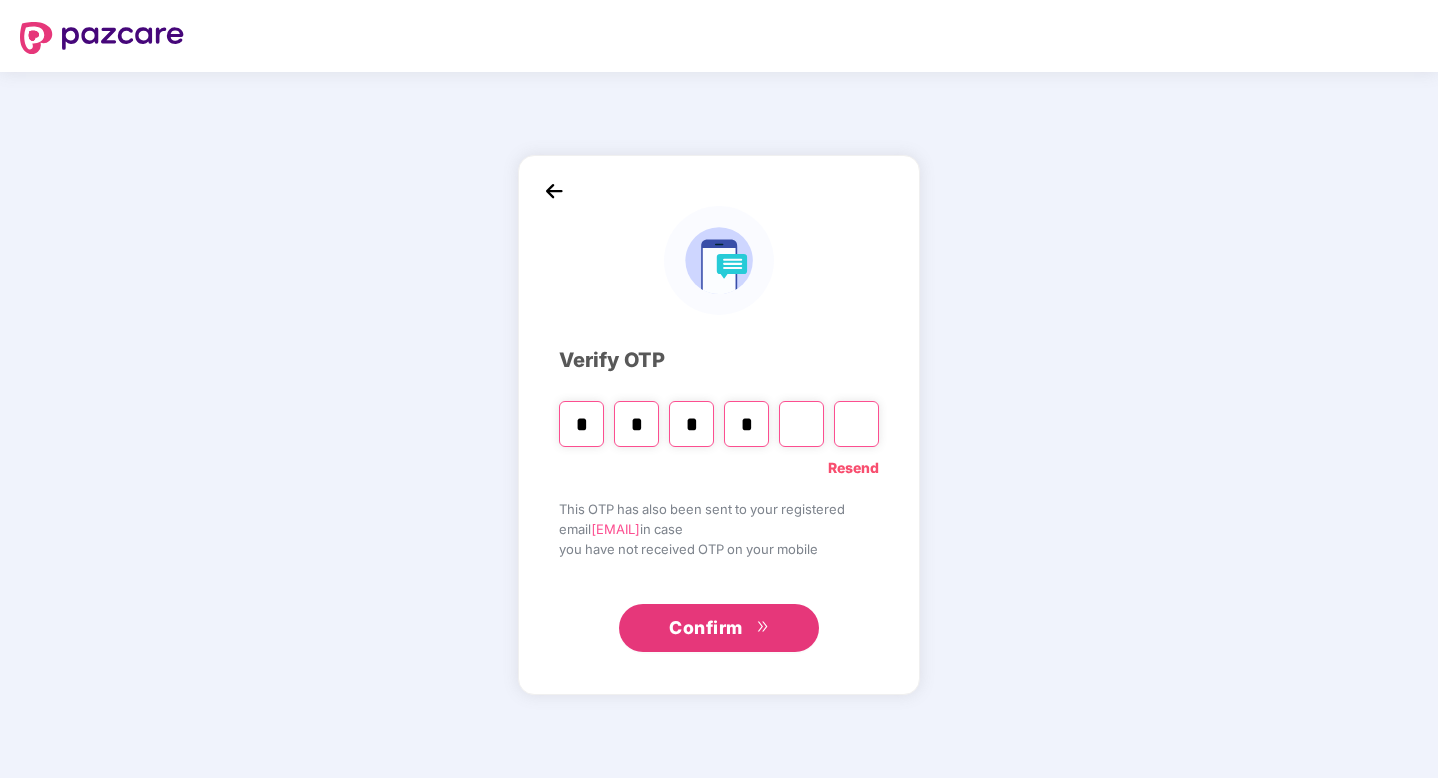 type on "*" 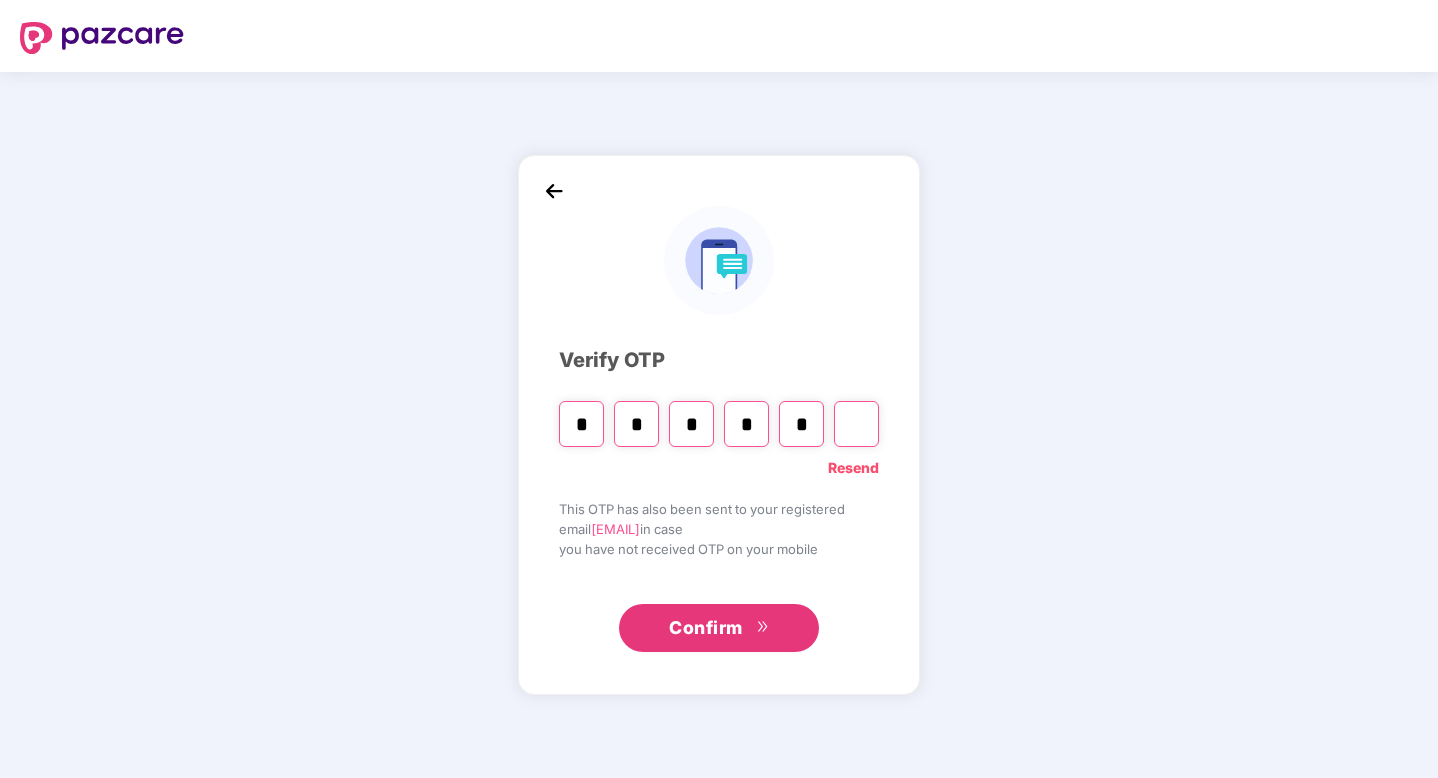 type on "*" 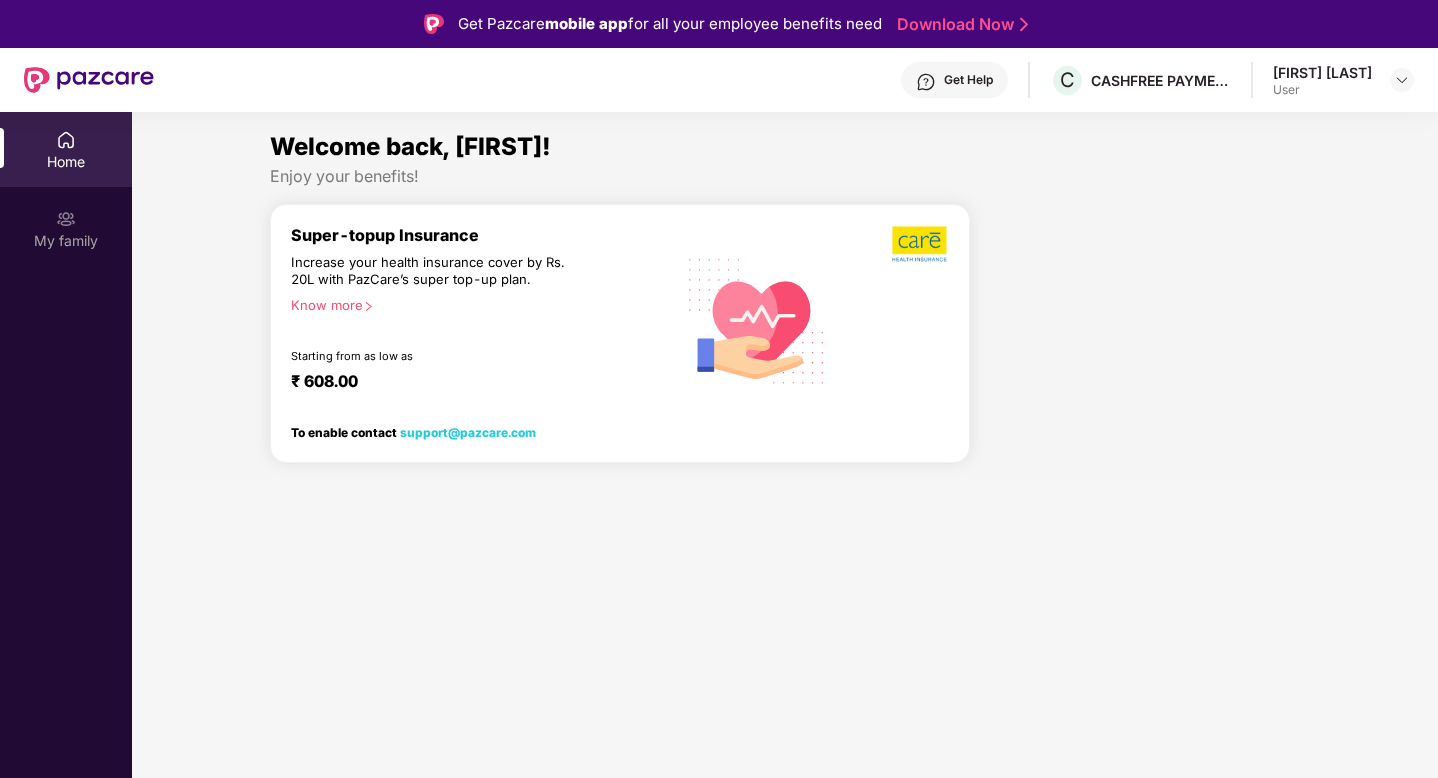click at bounding box center [89, 80] 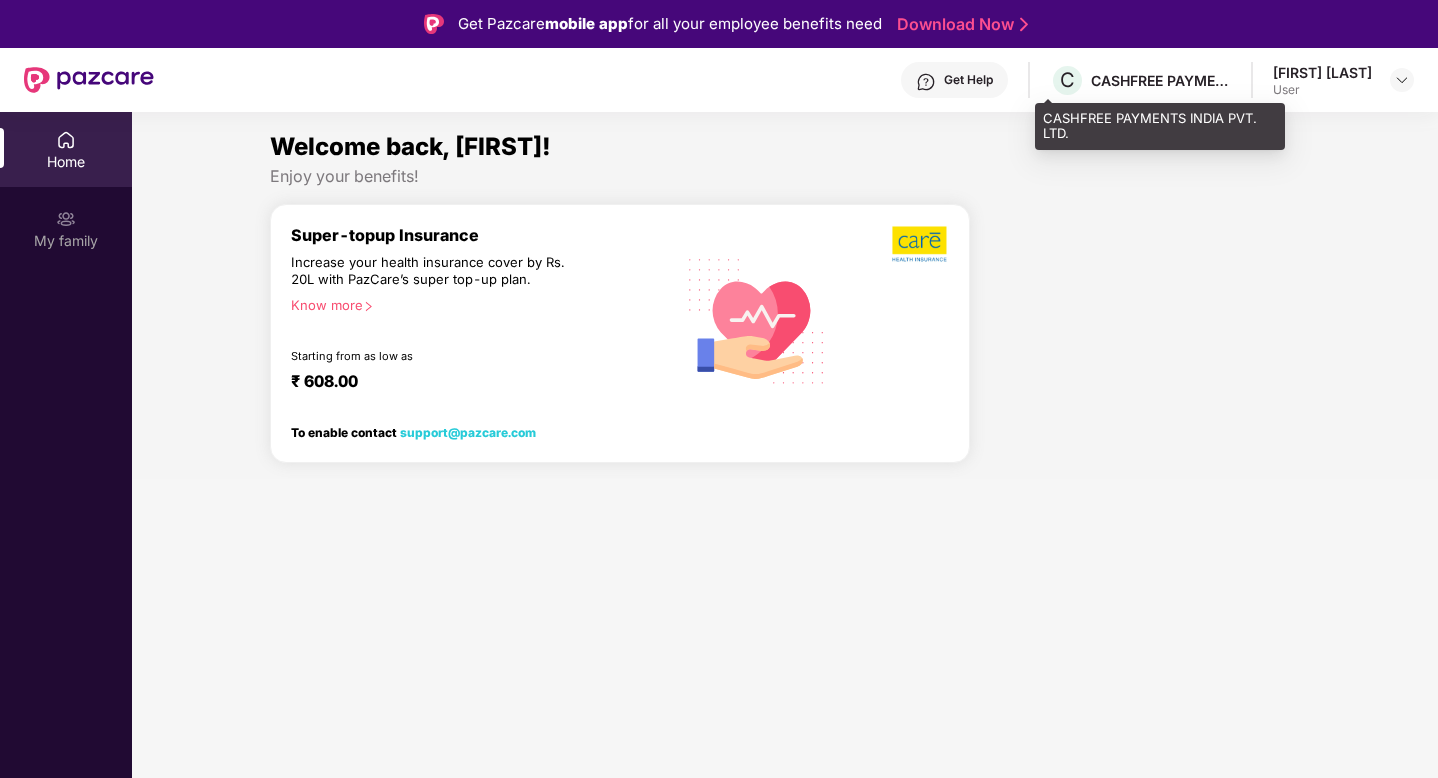 click on "CASHFREE PAYMENTS INDIA PVT. LTD." at bounding box center (1161, 80) 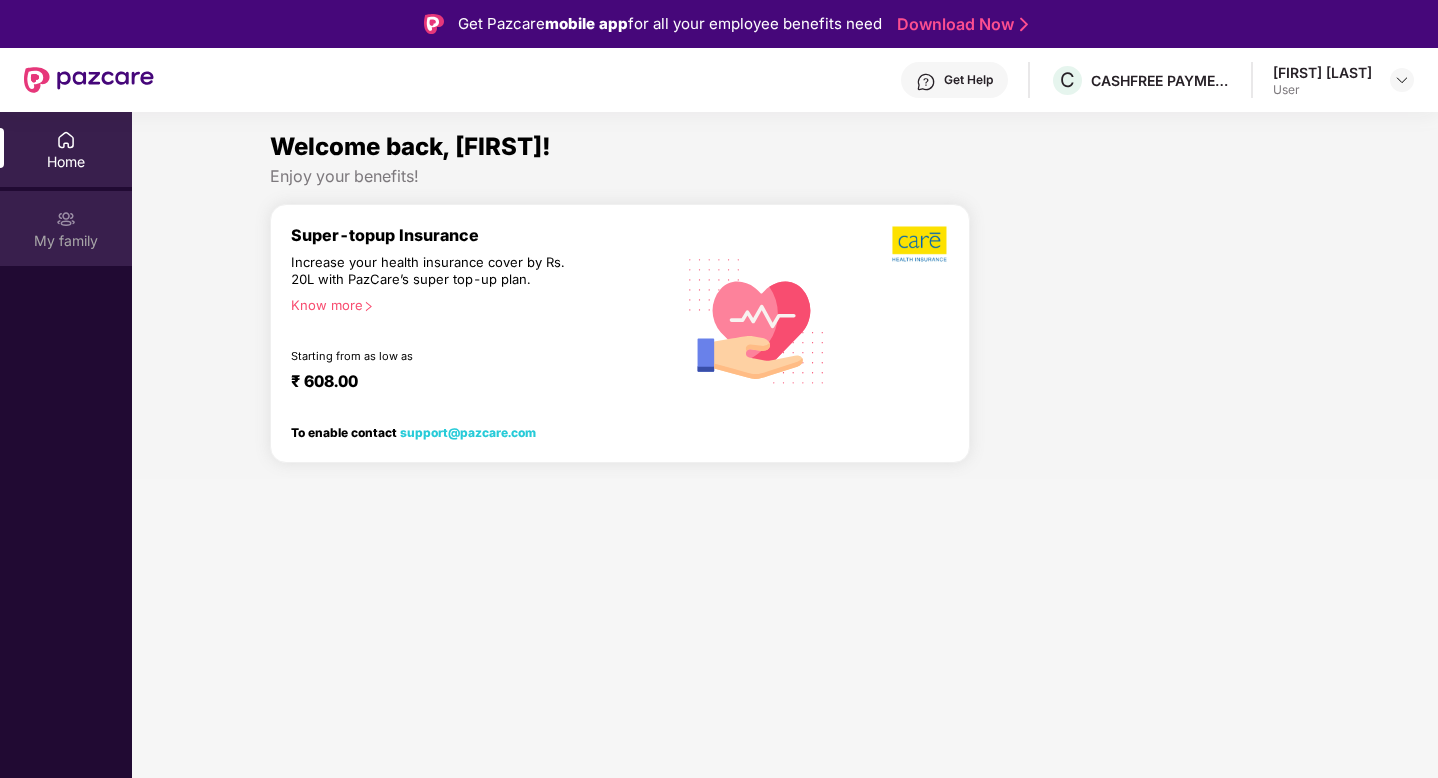 click on "My family" at bounding box center [66, 228] 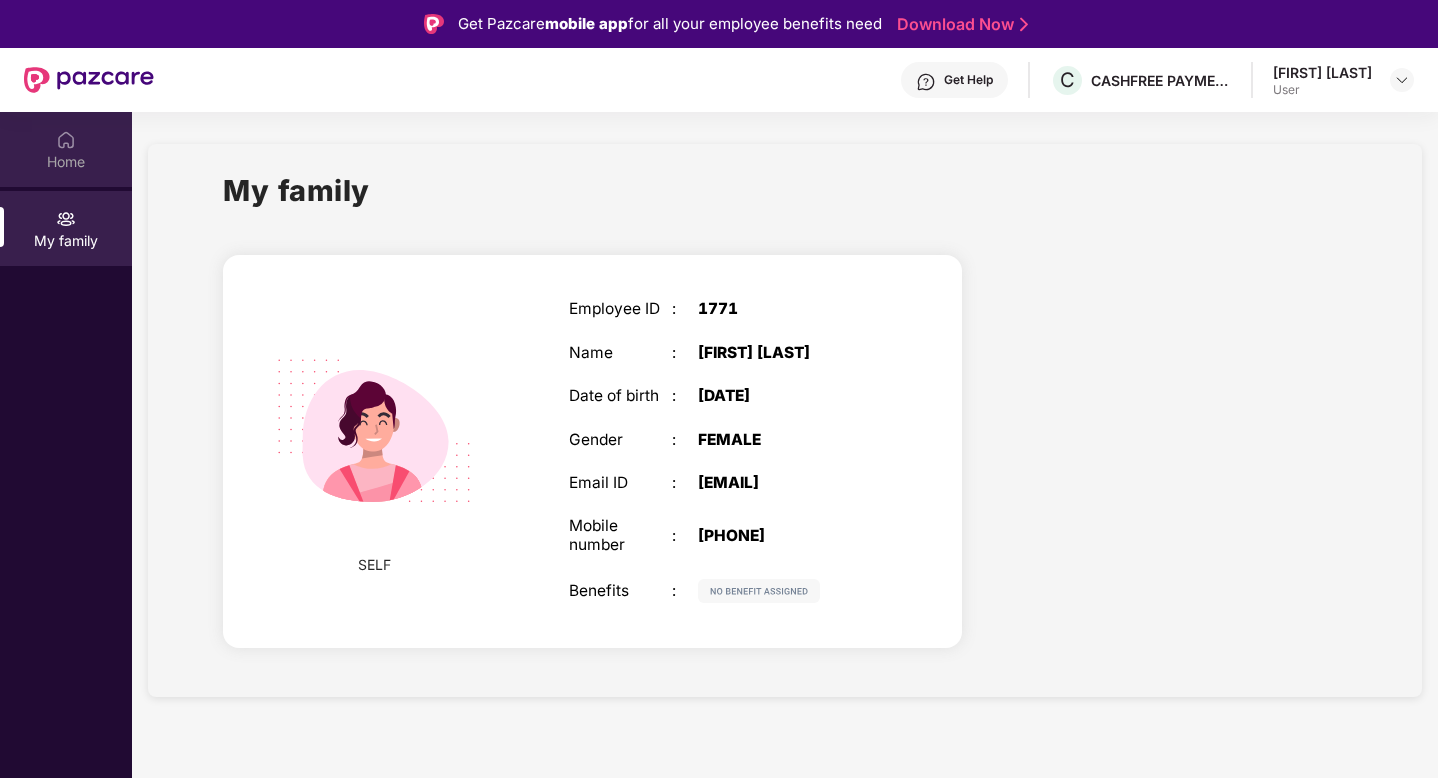 click at bounding box center [66, 140] 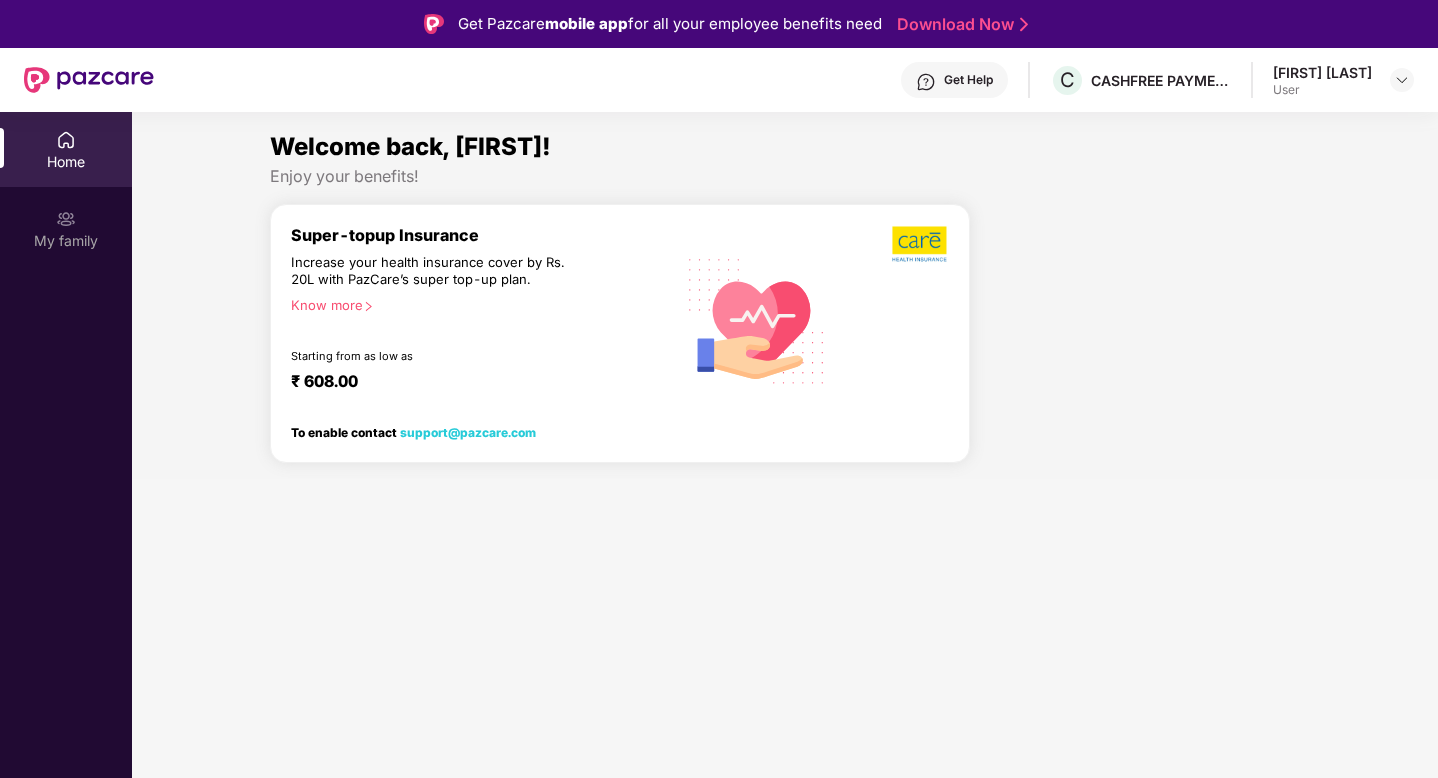 click on "Increase your health insurance cover by Rs. 20L with PazCare’s super top-up plan." at bounding box center [440, 271] 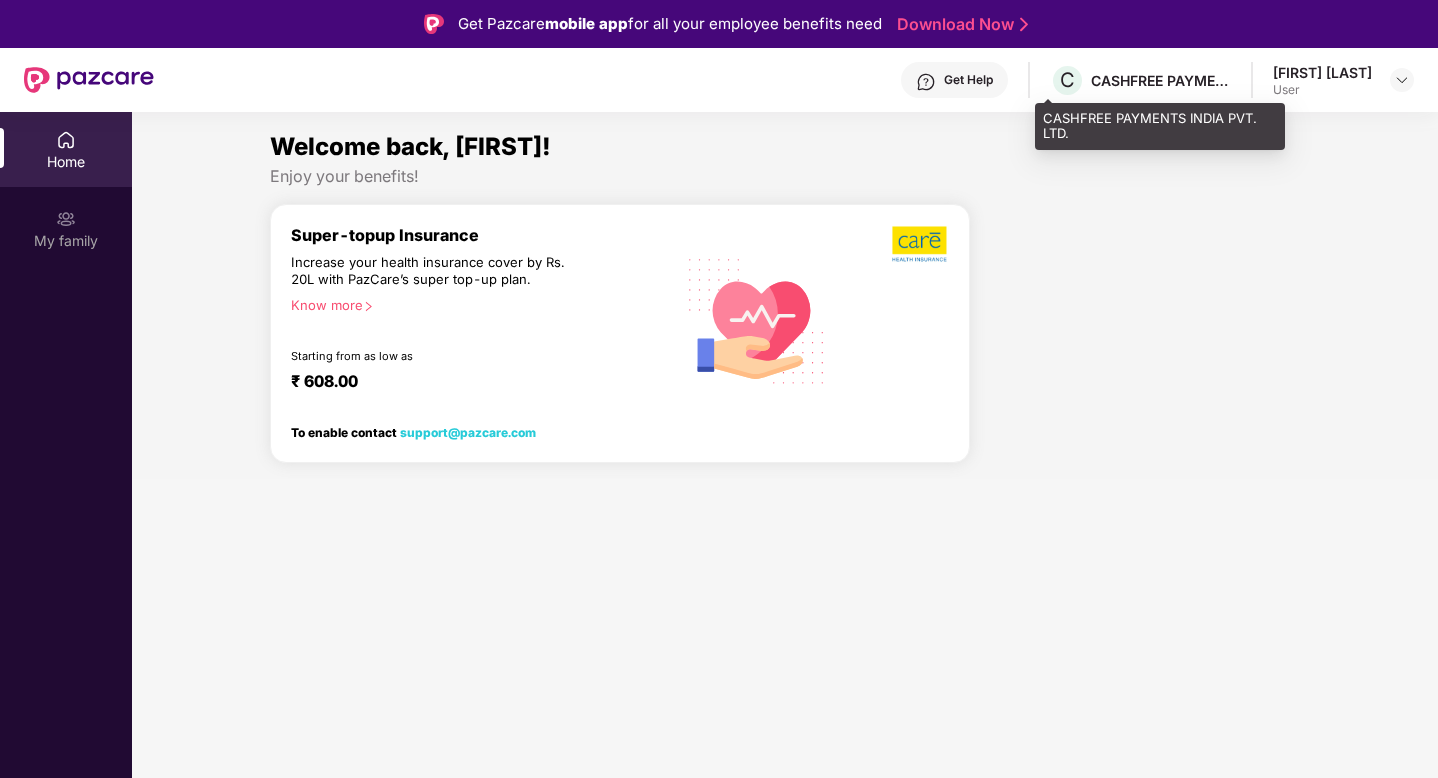 click on "C CASHFREE PAYMENTS INDIA PVT. LTD." at bounding box center [1140, 80] 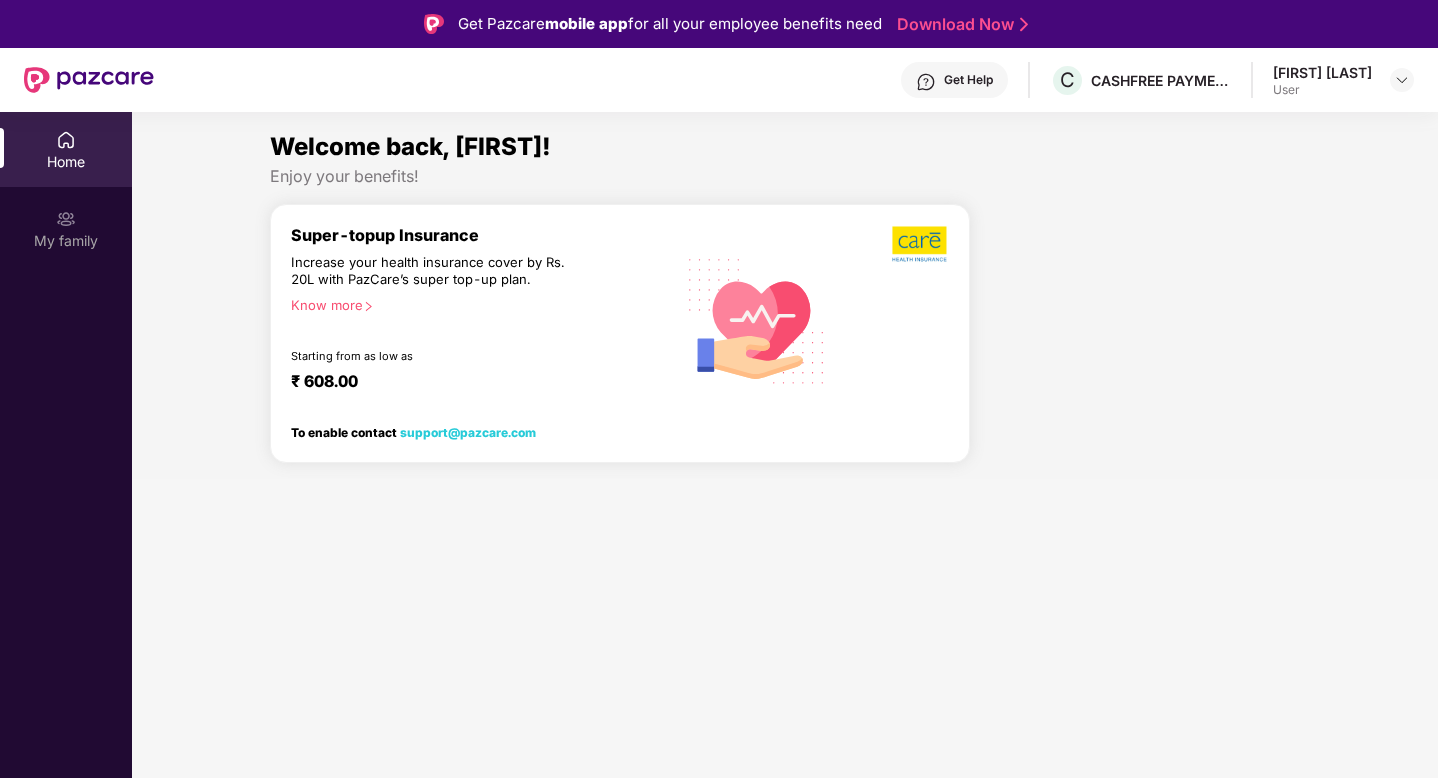 click on "User" at bounding box center [1322, 90] 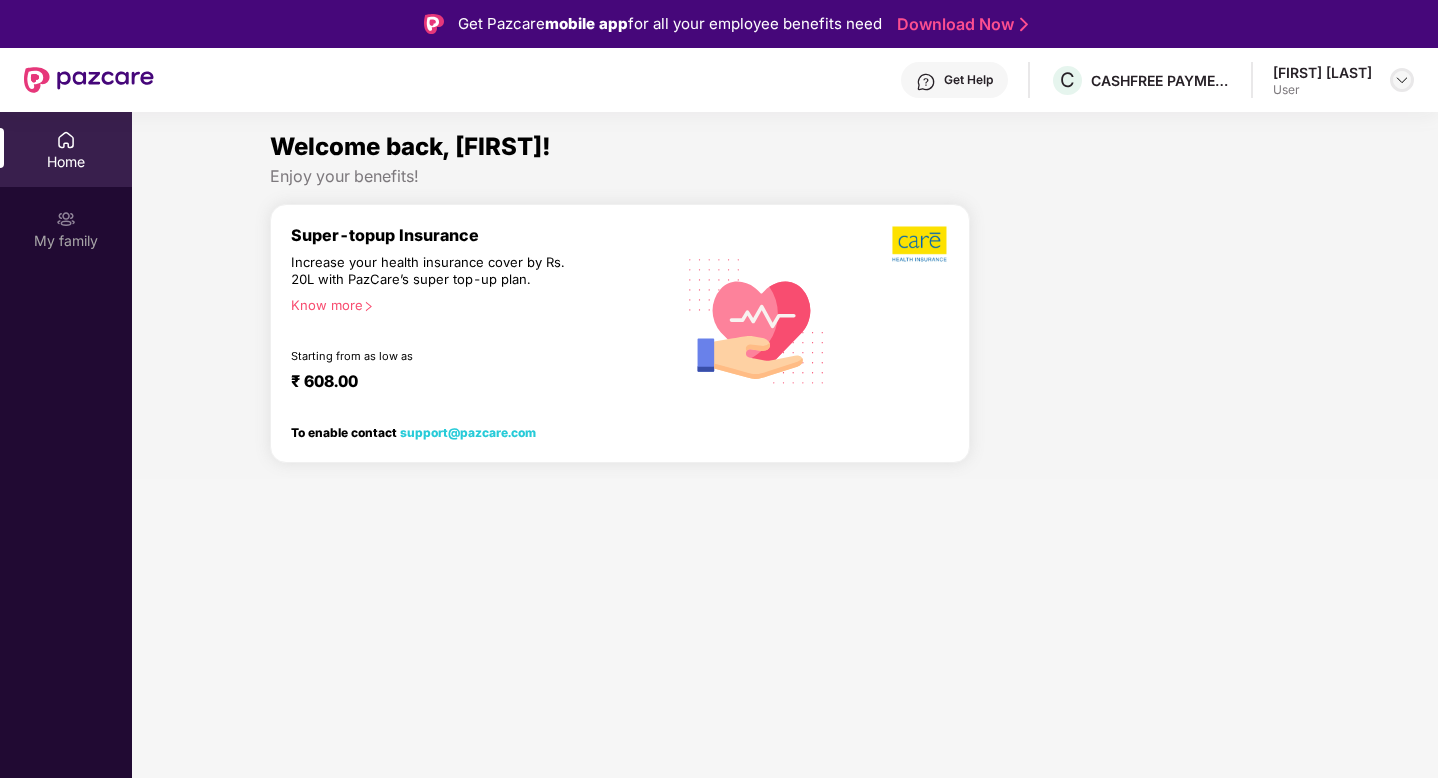 click at bounding box center [1402, 80] 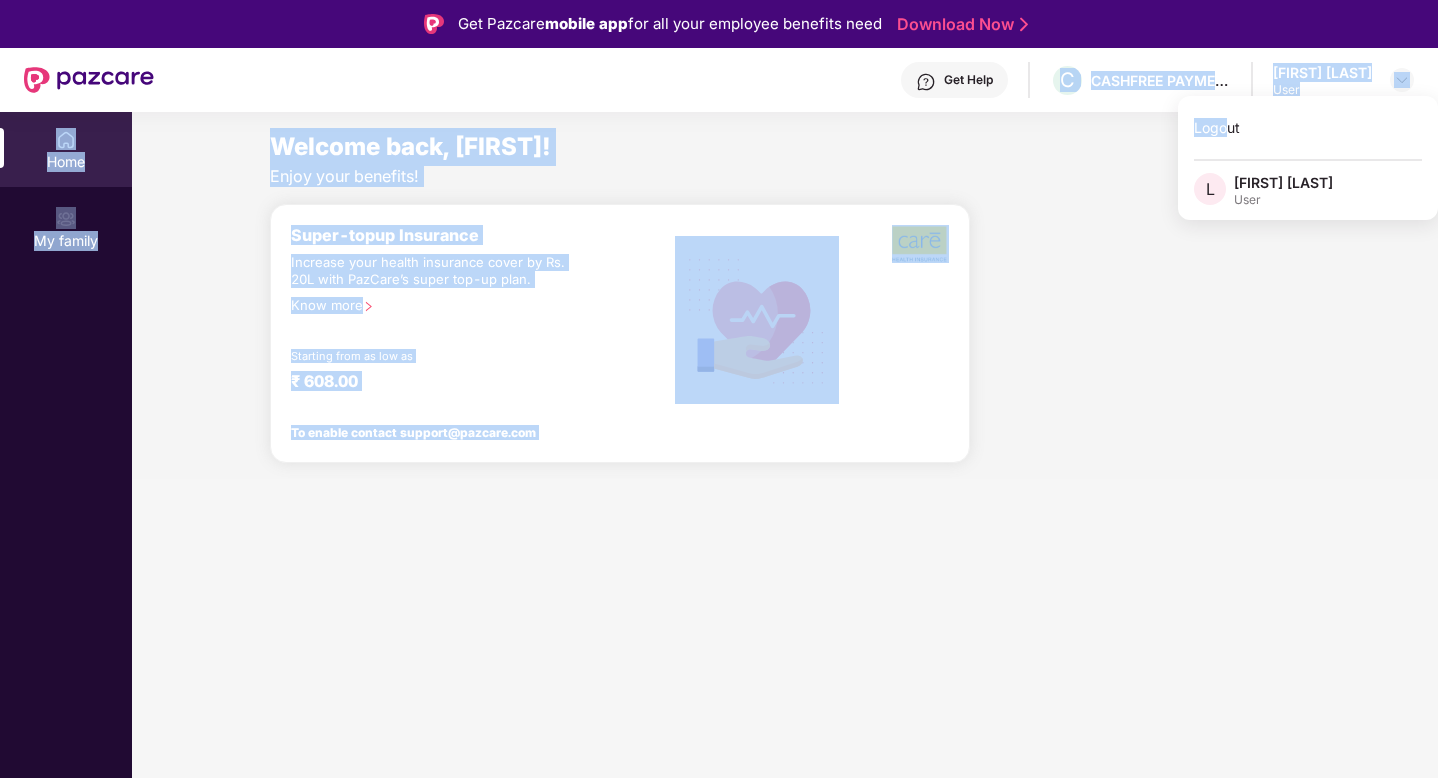 drag, startPoint x: 1223, startPoint y: 120, endPoint x: 963, endPoint y: 109, distance: 260.23257 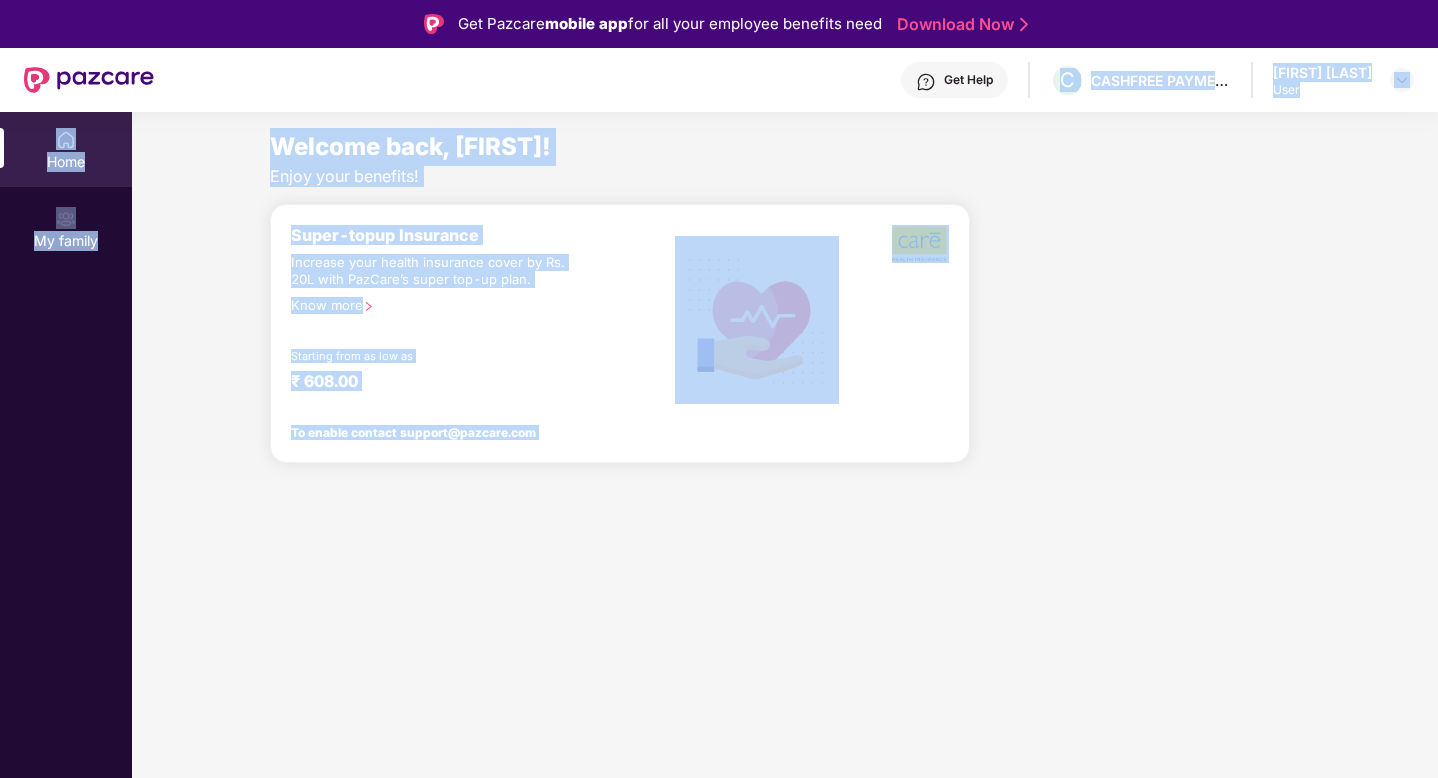click on "Get Help" at bounding box center (954, 80) 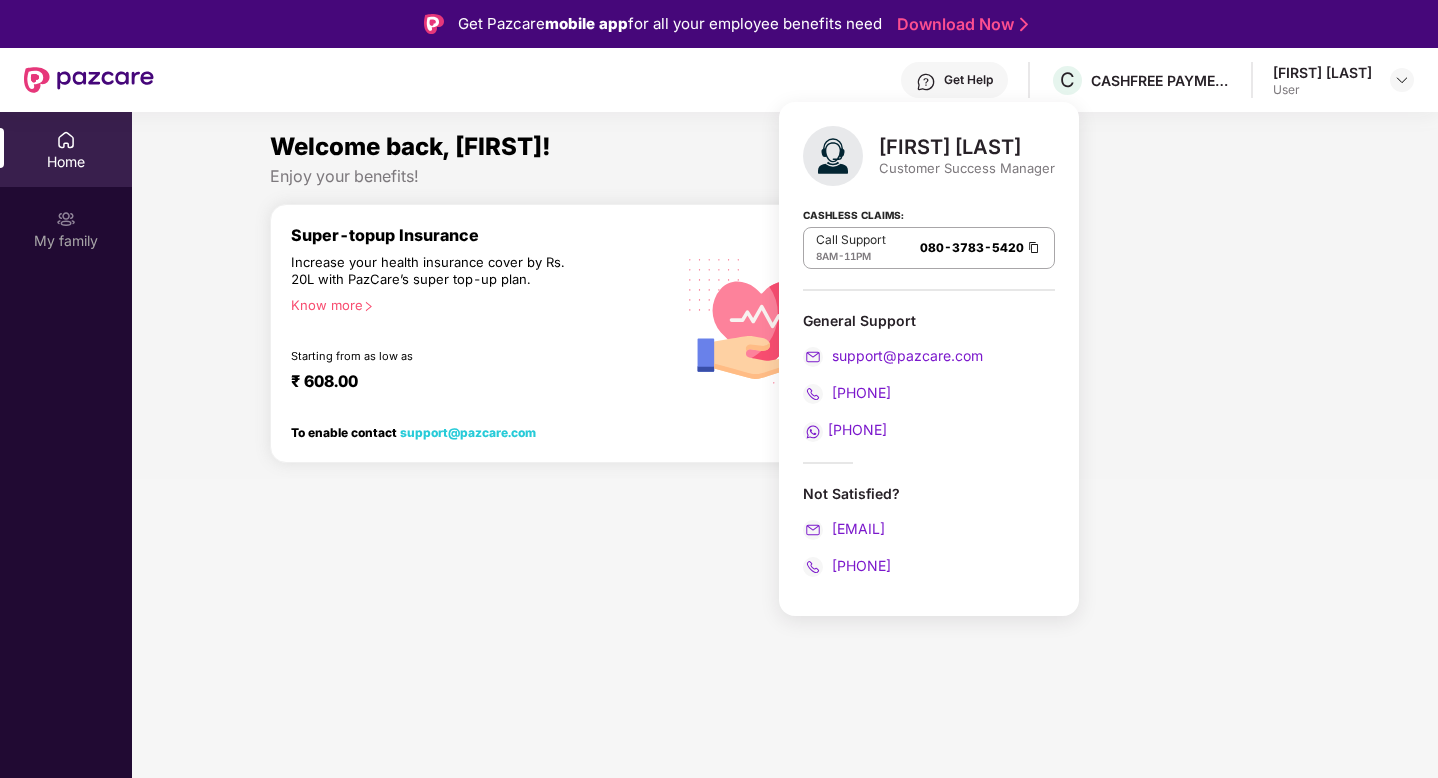 click on "Welcome back, [FIRST]!" at bounding box center [785, 147] 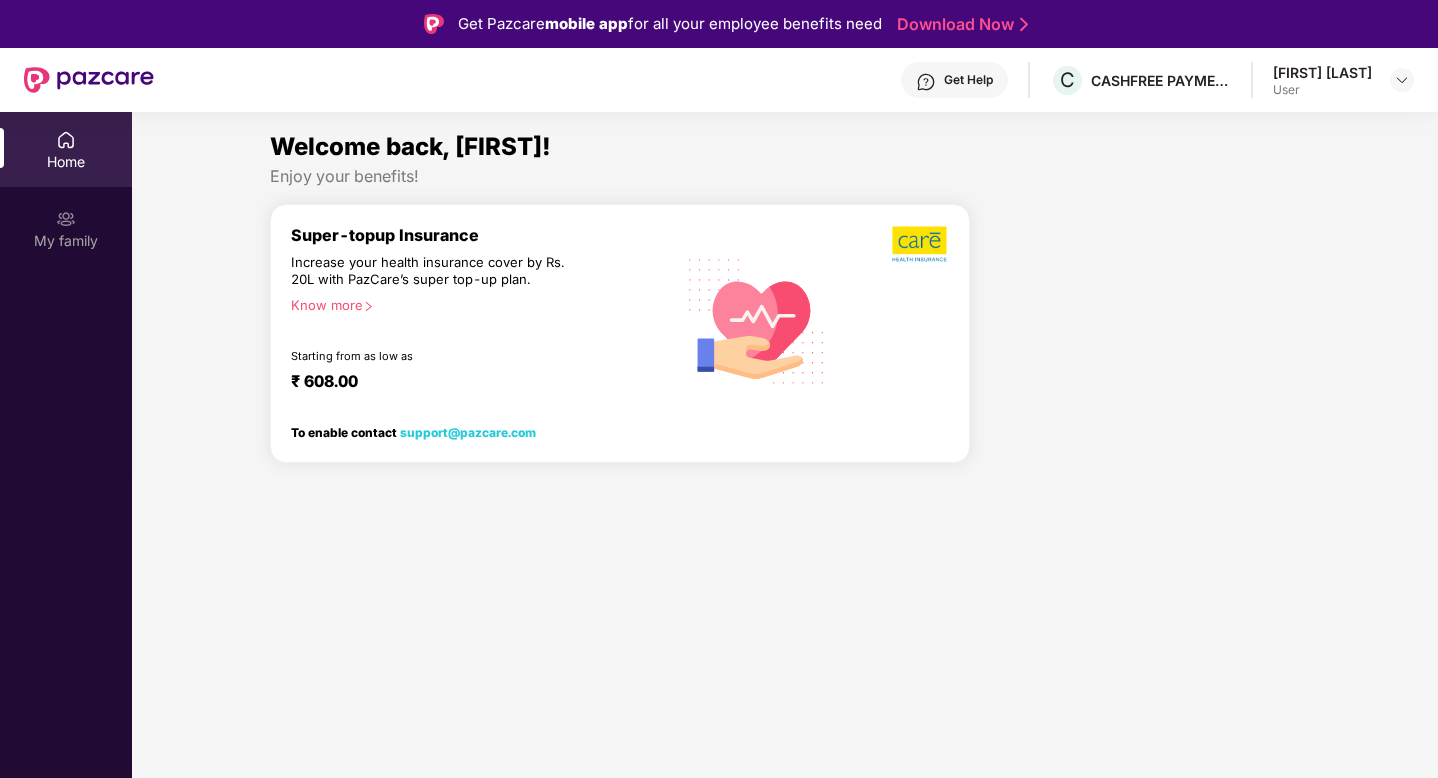 click on "Home" at bounding box center [66, 149] 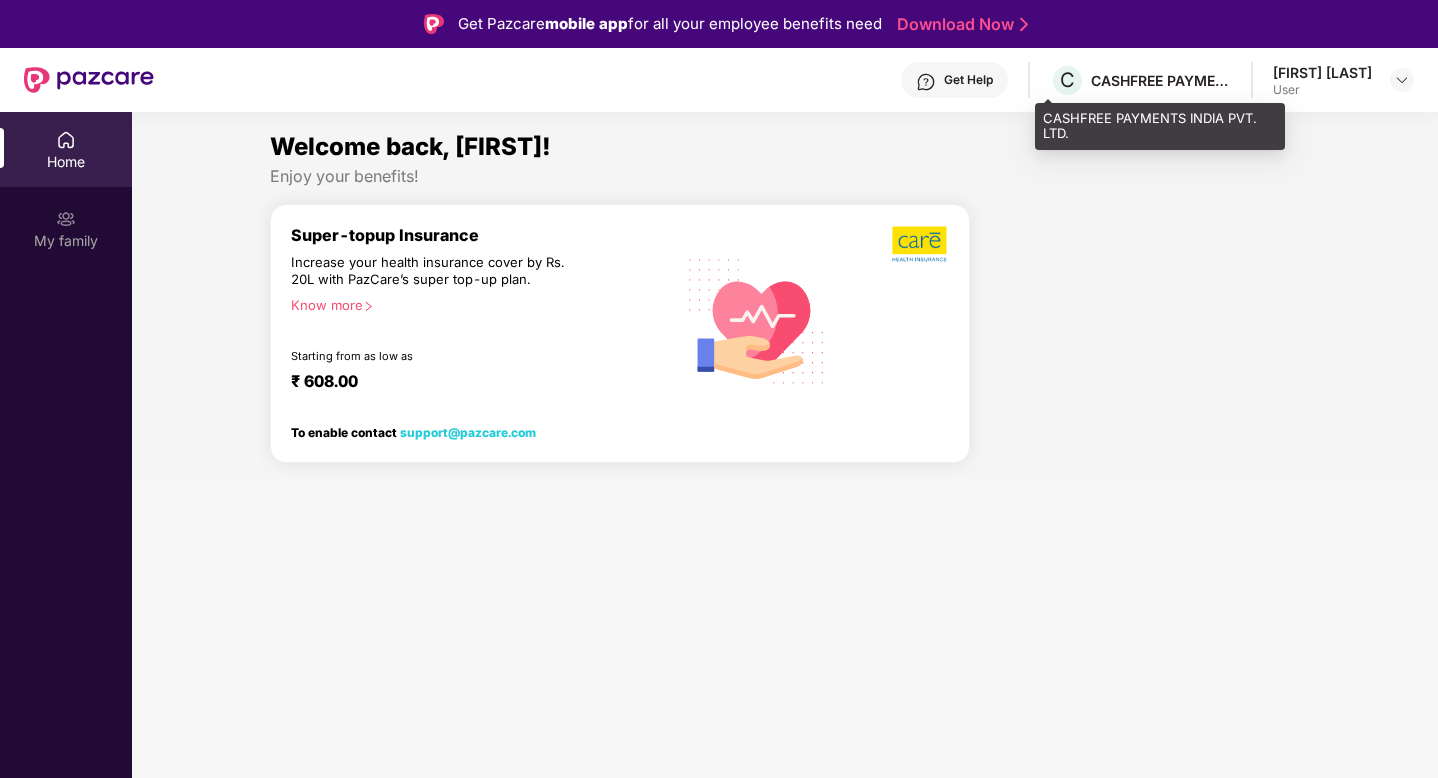 click on "C CASHFREE PAYMENTS INDIA PVT. LTD." at bounding box center [1140, 80] 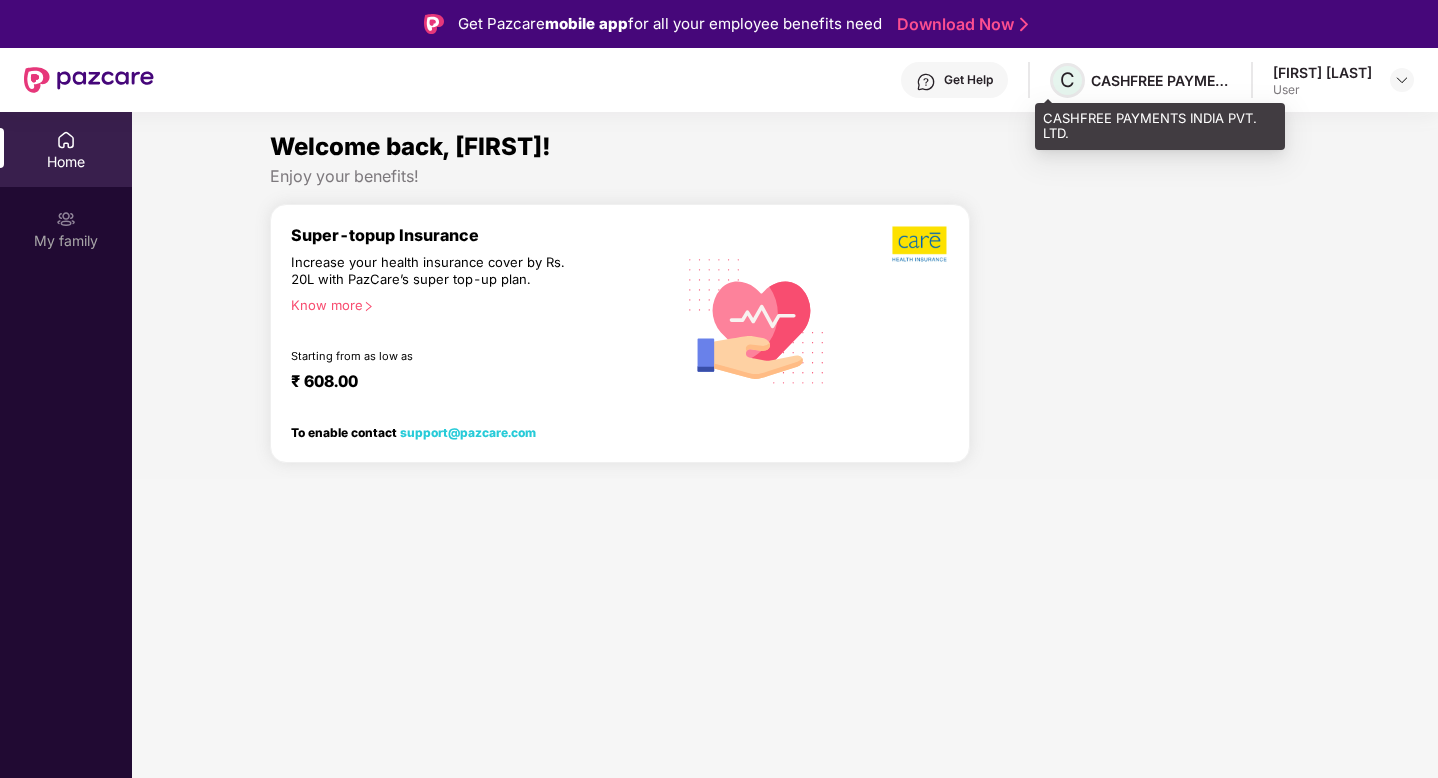 click on "C" at bounding box center (1067, 80) 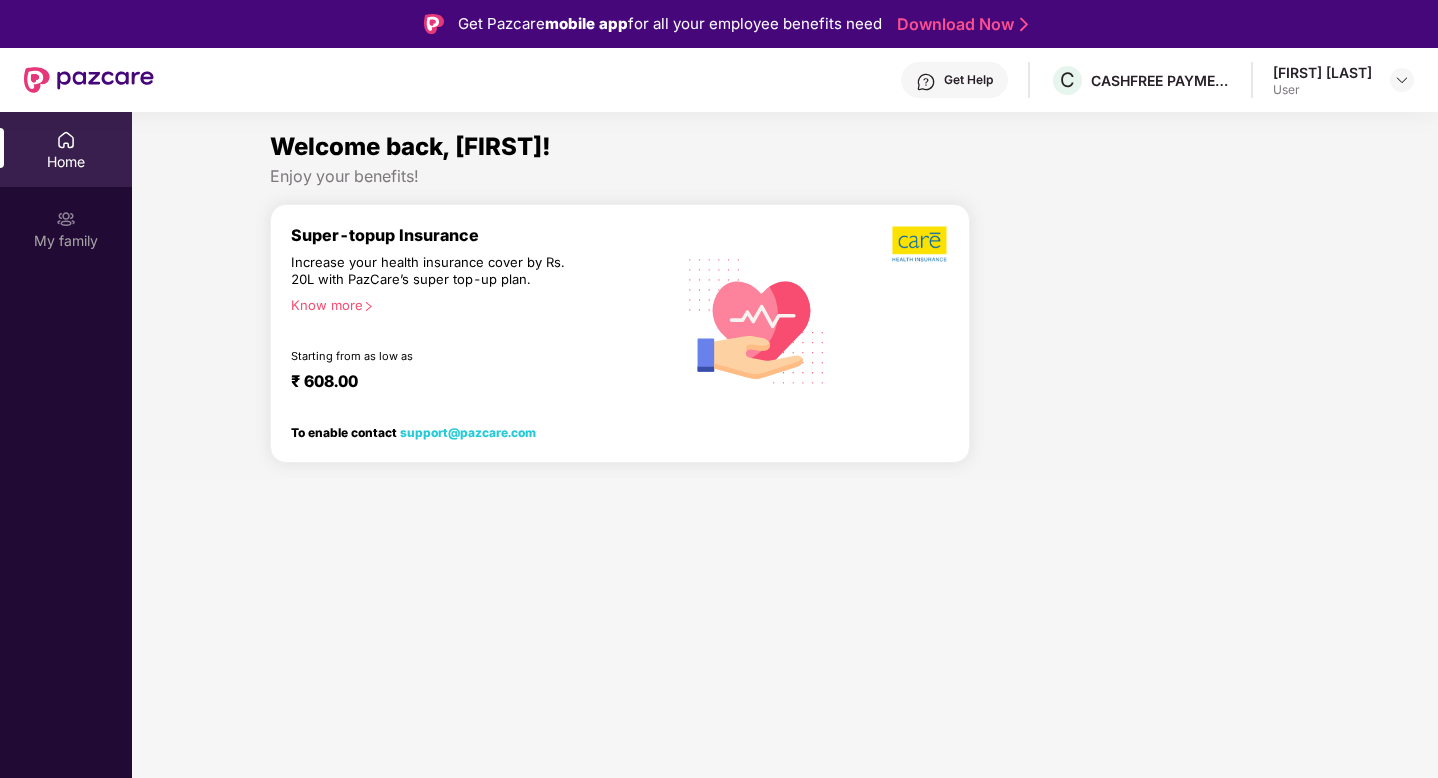 click on "Know more" at bounding box center (477, 304) 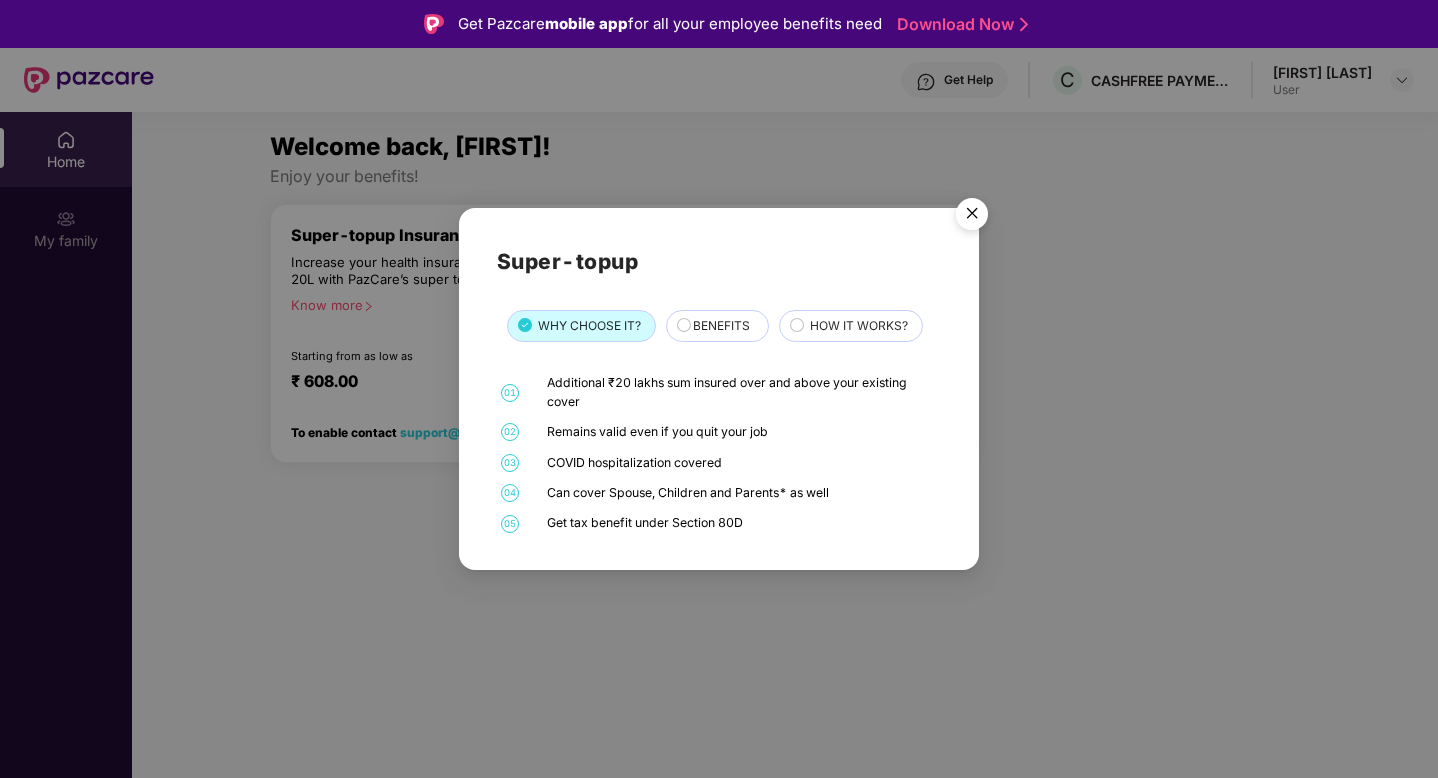 click on "BENEFITS" at bounding box center [720, 328] 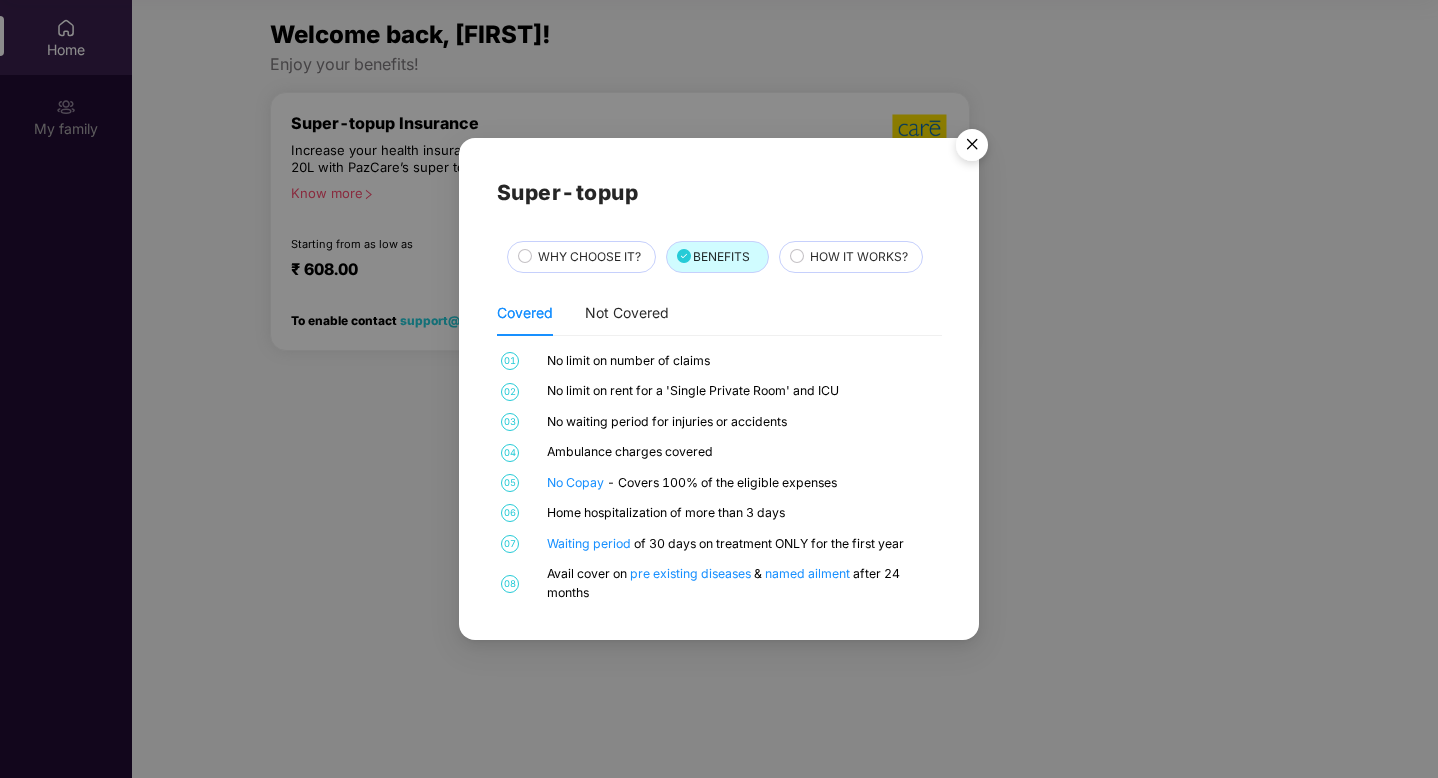 scroll, scrollTop: 0, scrollLeft: 0, axis: both 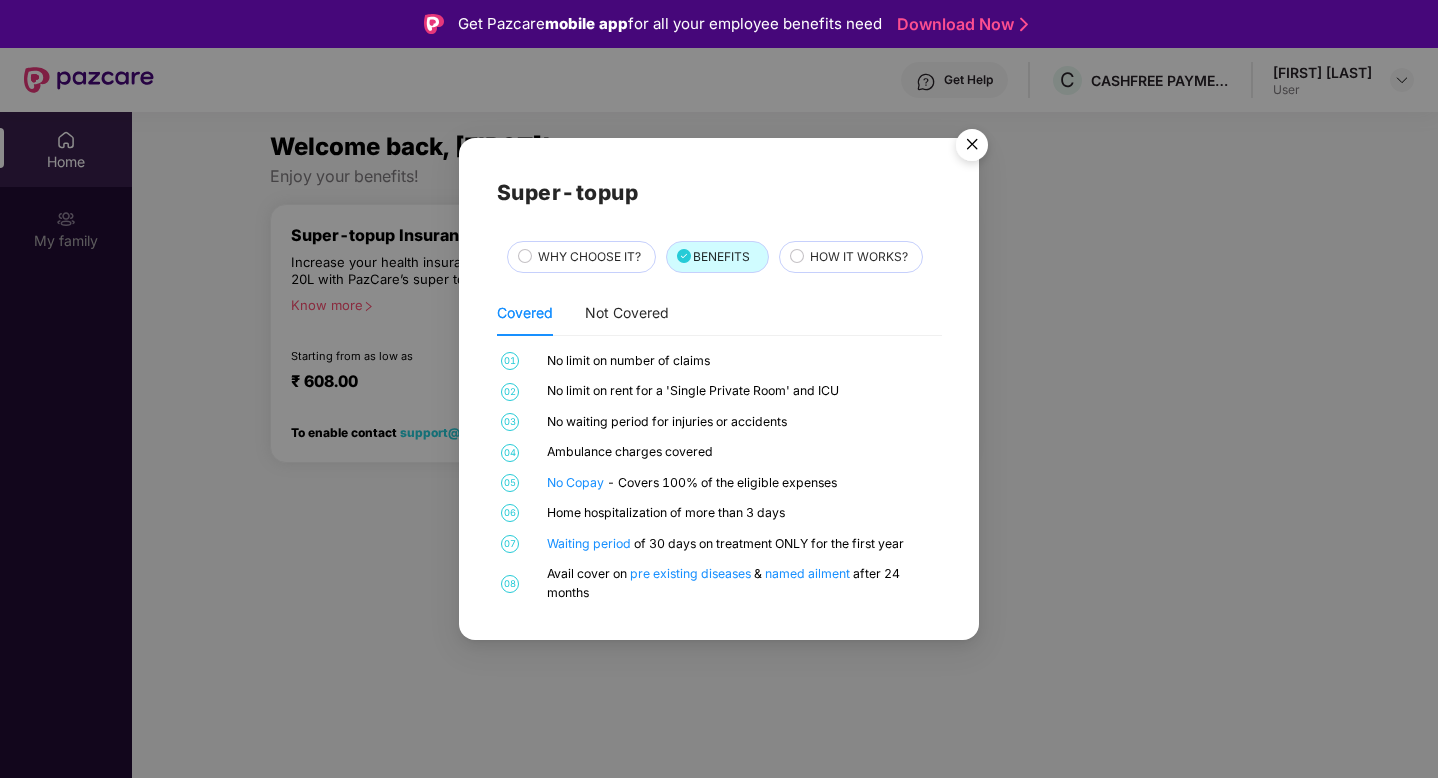 click at bounding box center [972, 148] 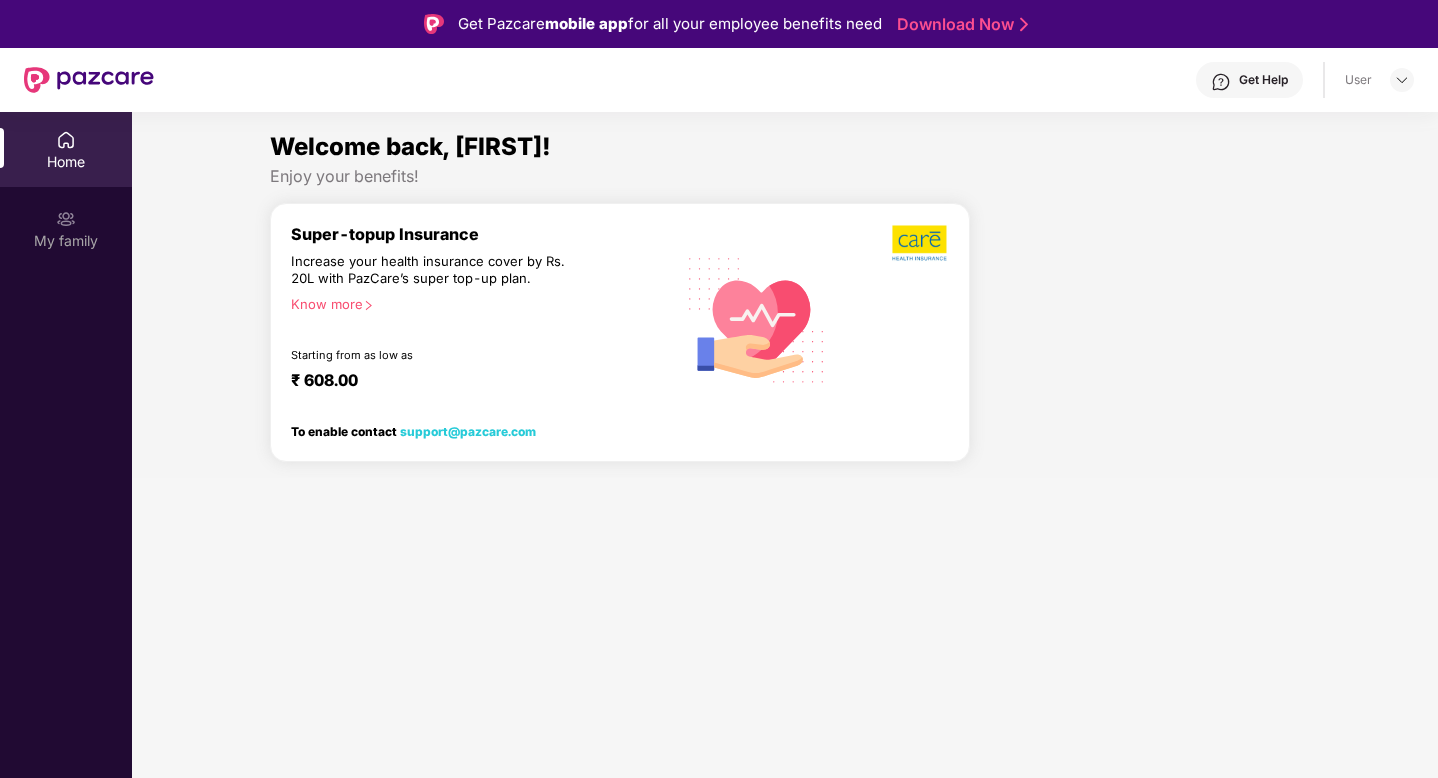 scroll, scrollTop: 0, scrollLeft: 0, axis: both 